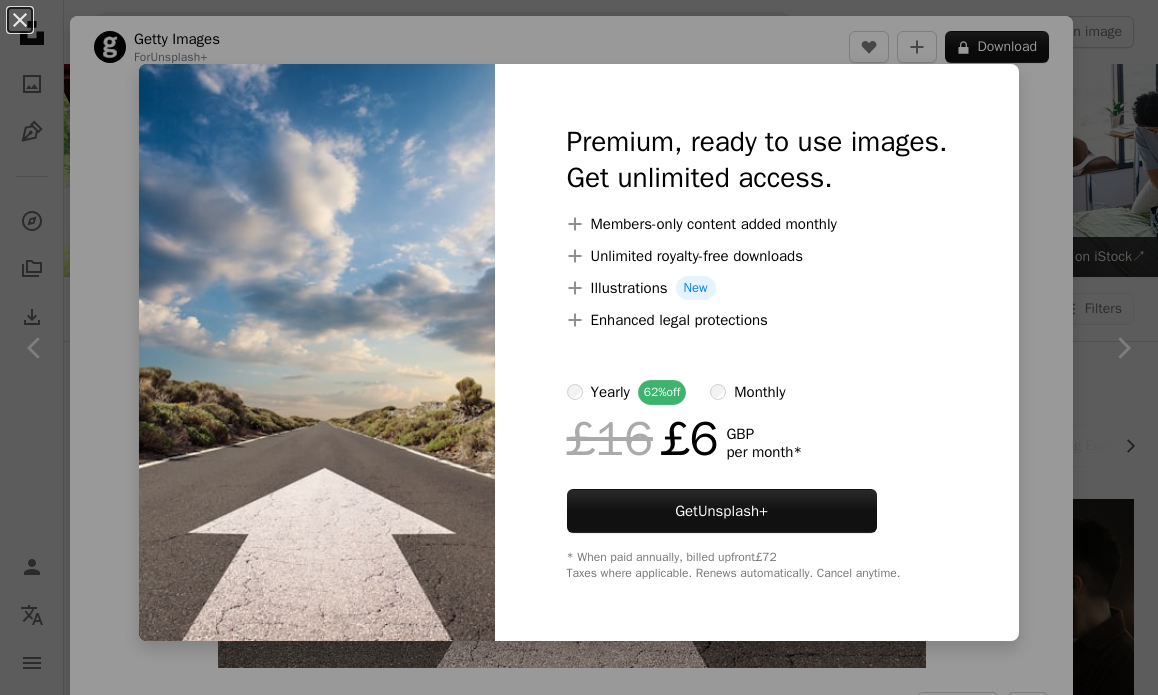 scroll, scrollTop: 1168, scrollLeft: 0, axis: vertical 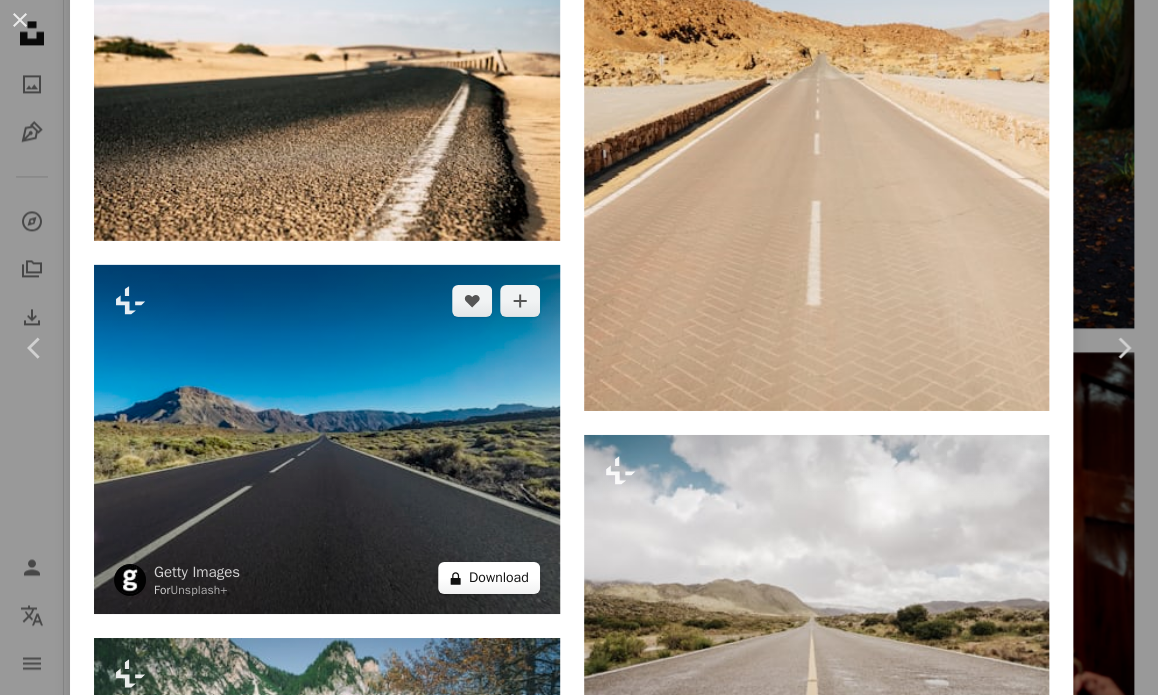 click on "A lock Download" at bounding box center (489, 578) 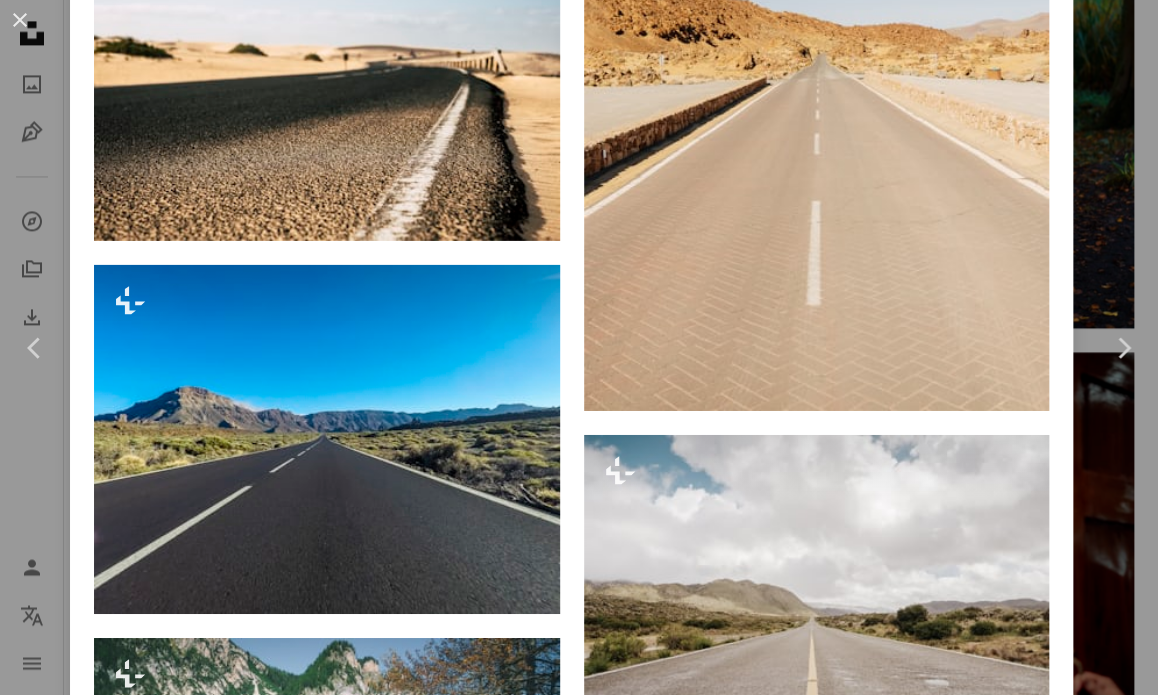 click on "An X shape" at bounding box center (20, 20) 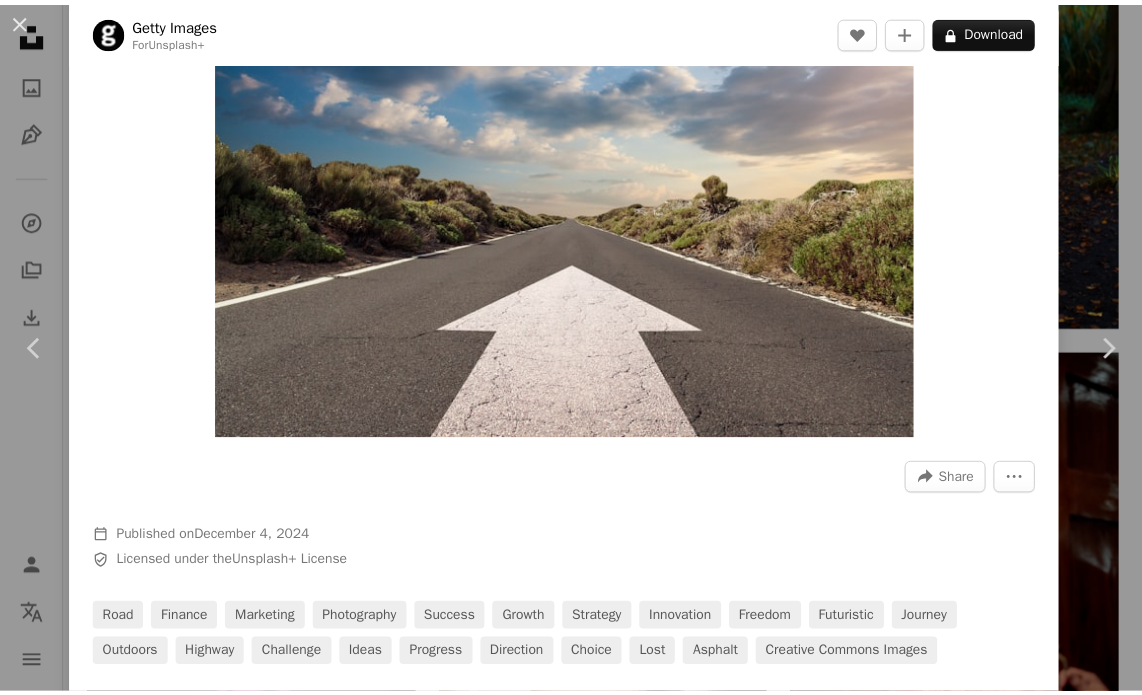scroll, scrollTop: 0, scrollLeft: 0, axis: both 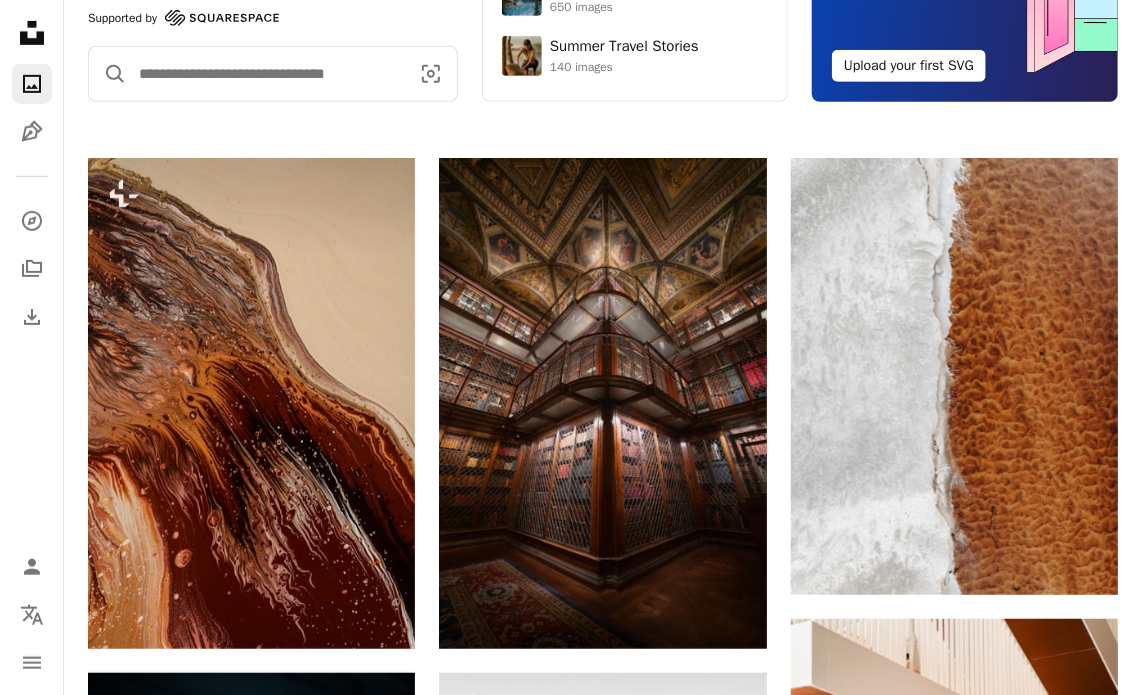 click at bounding box center (266, 74) 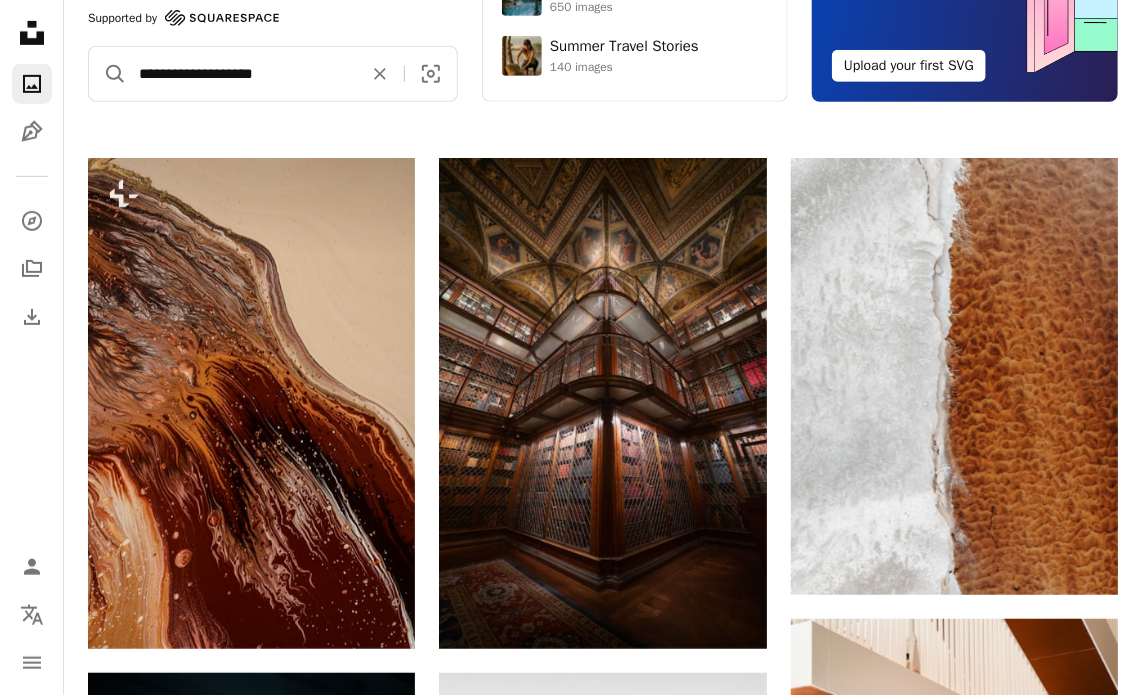 type on "**********" 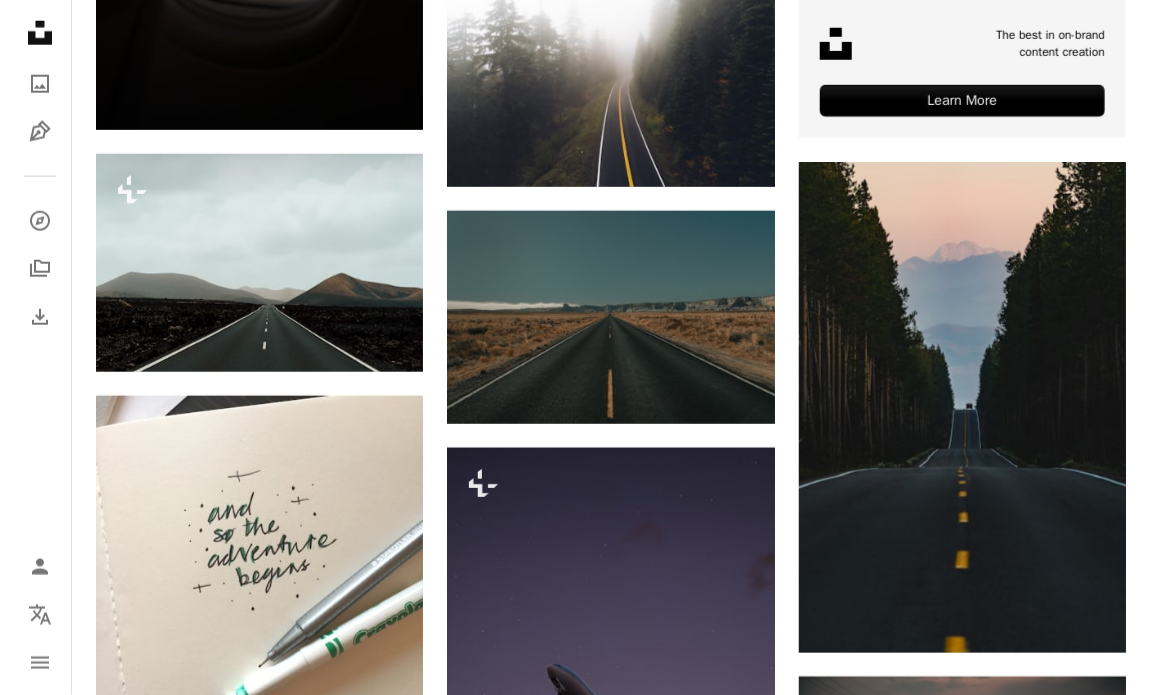 scroll, scrollTop: 822, scrollLeft: 0, axis: vertical 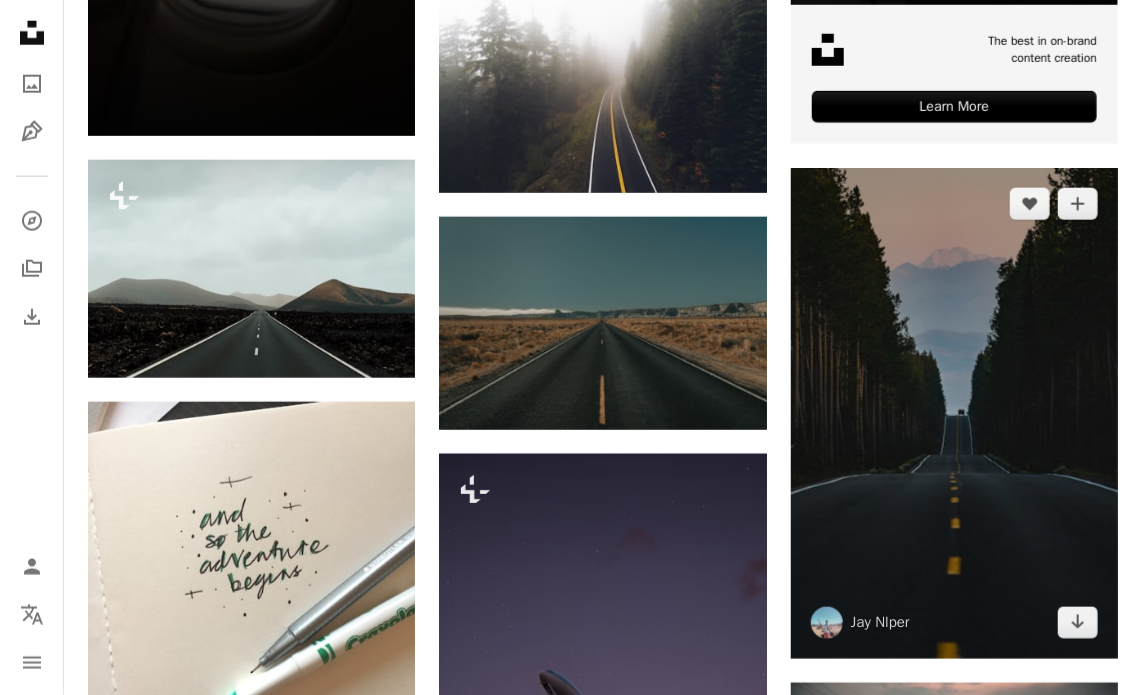 click at bounding box center (954, 413) 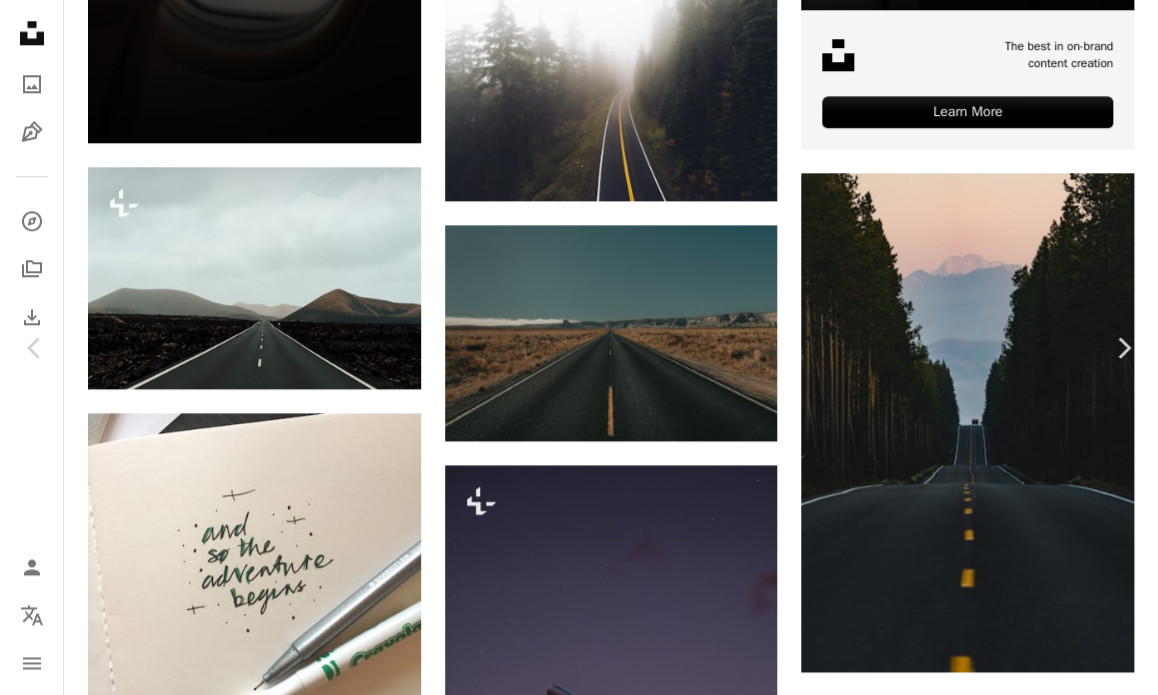 click at bounding box center [571, 3836] 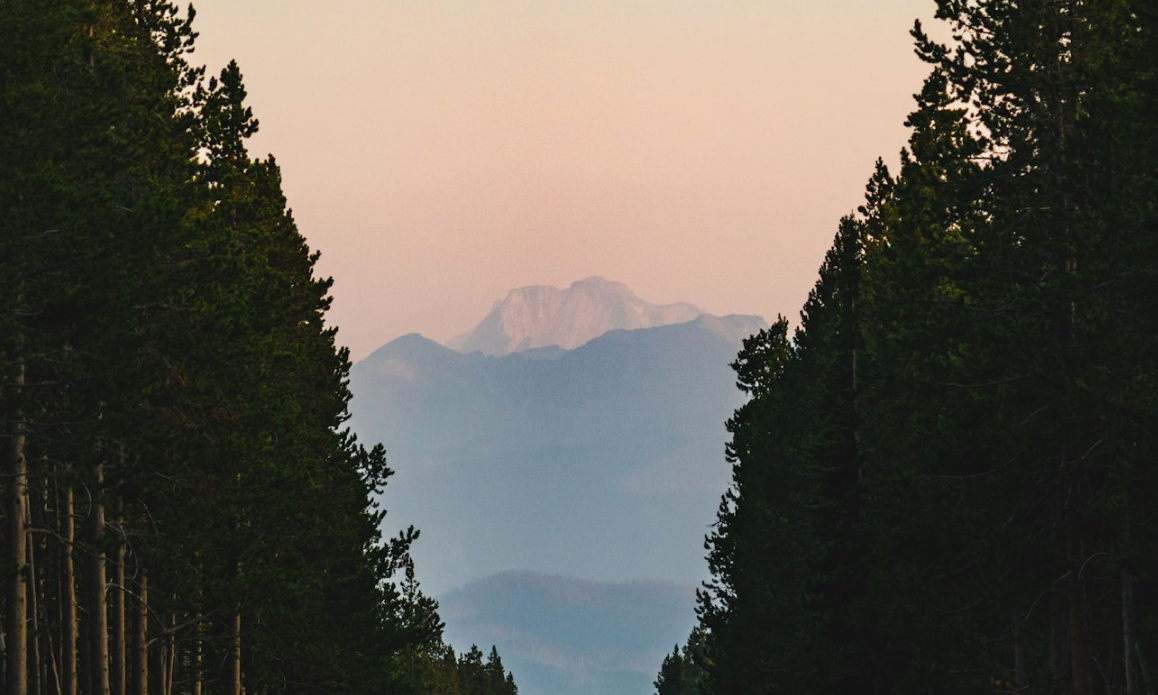 scroll, scrollTop: 499, scrollLeft: 0, axis: vertical 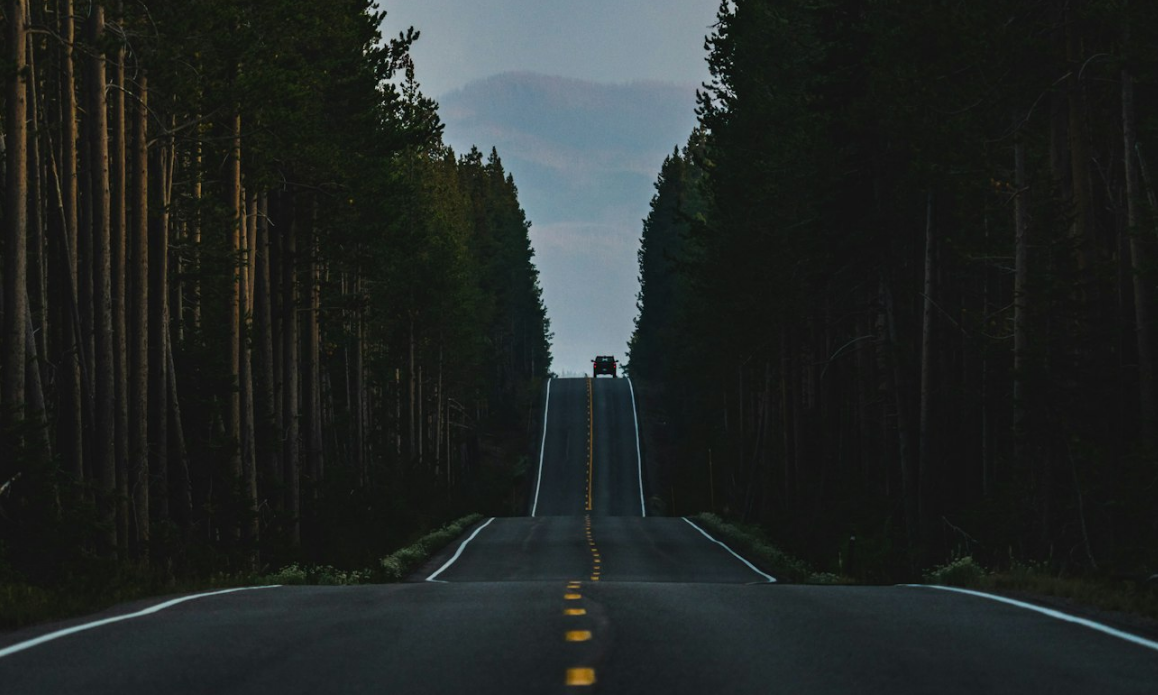 click at bounding box center (579, 369) 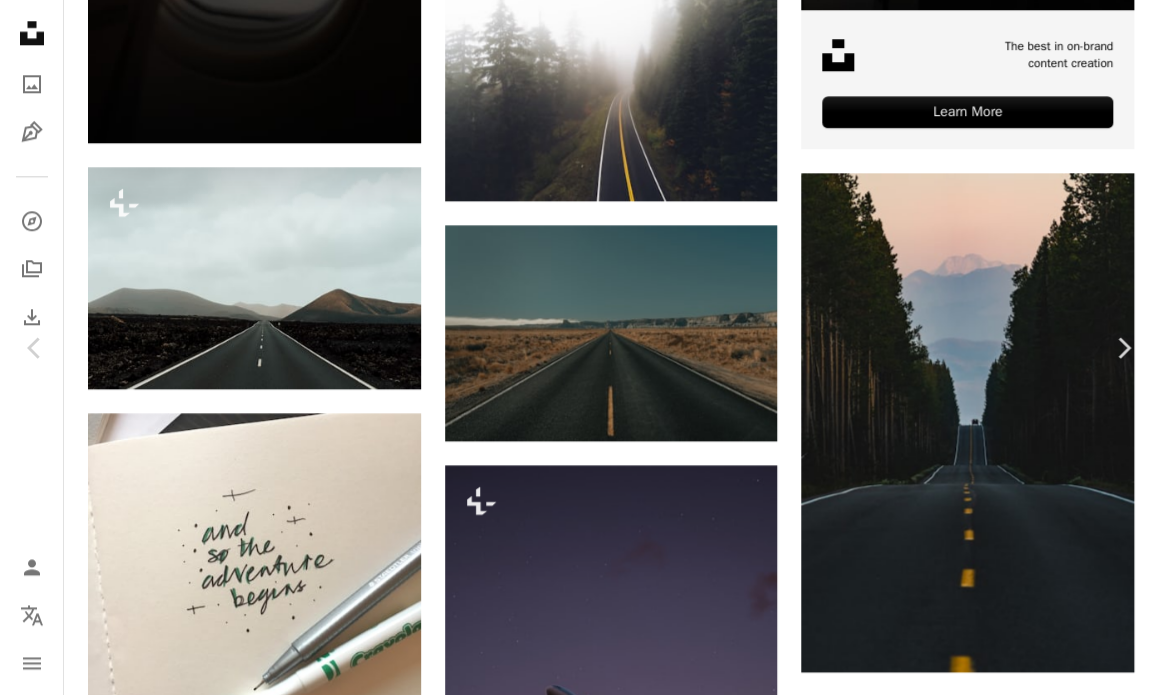scroll, scrollTop: 822, scrollLeft: 0, axis: vertical 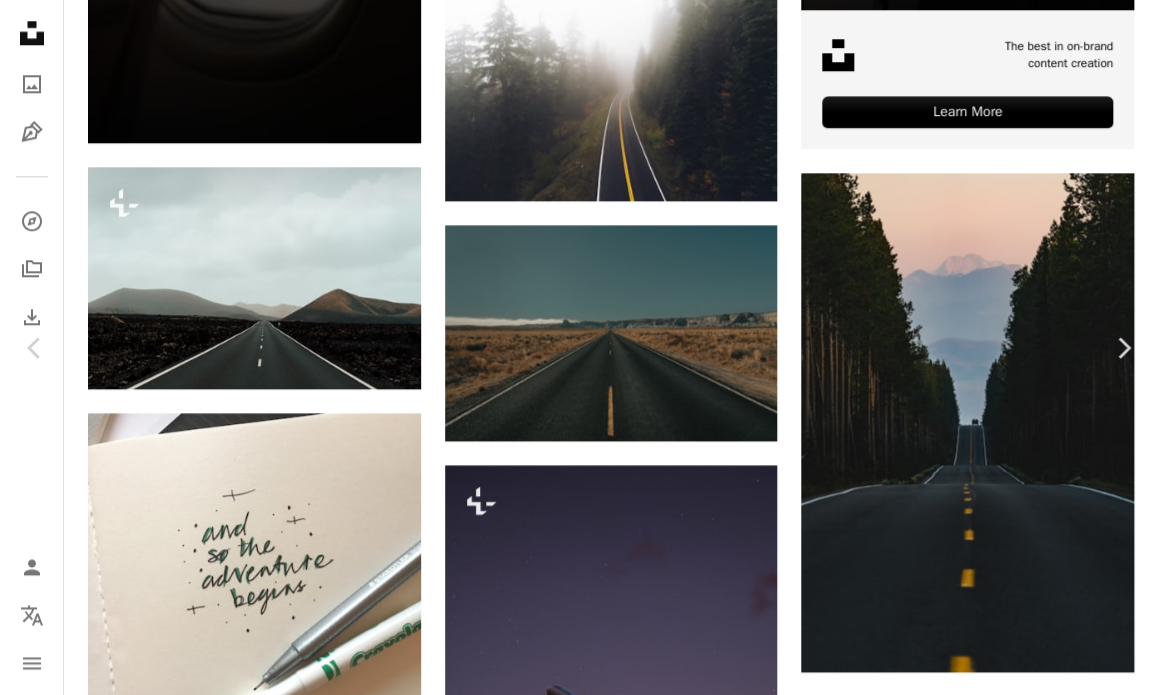 click on "Download free" at bounding box center (959, 3505) 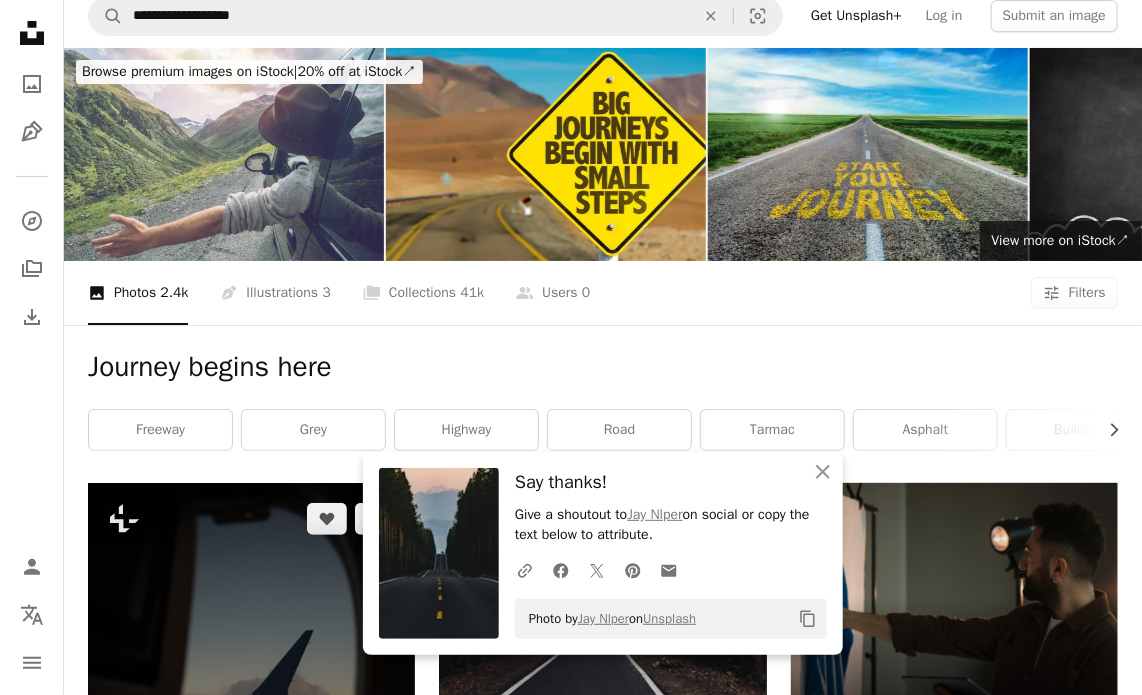 scroll, scrollTop: 0, scrollLeft: 0, axis: both 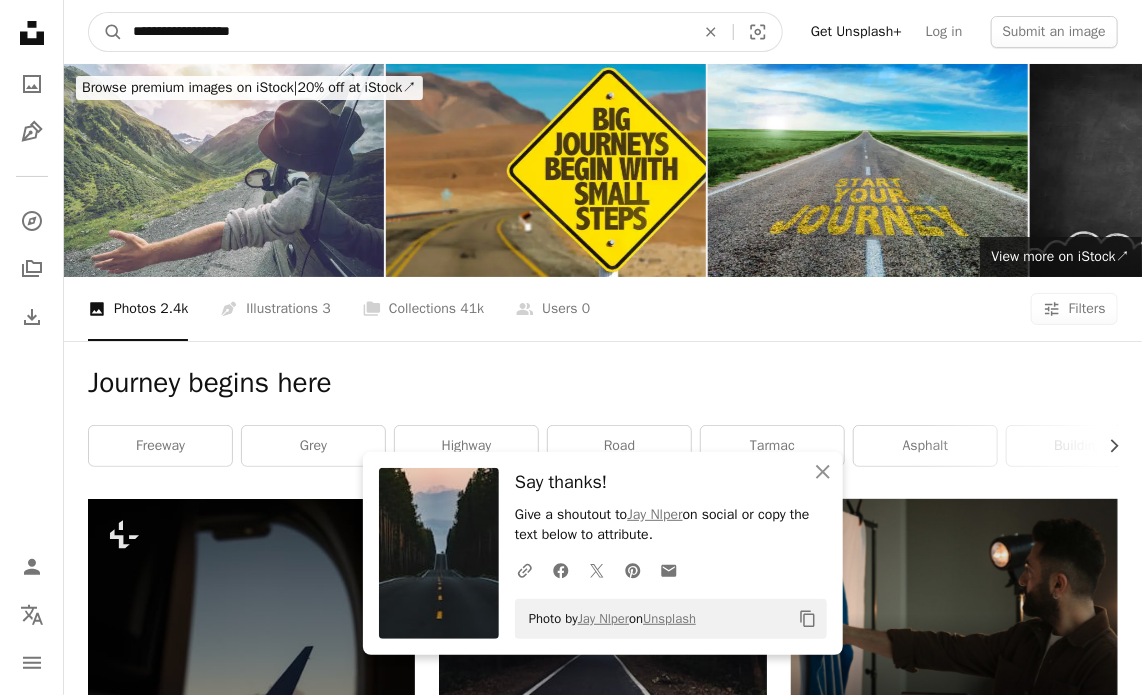 click on "**********" at bounding box center [406, 32] 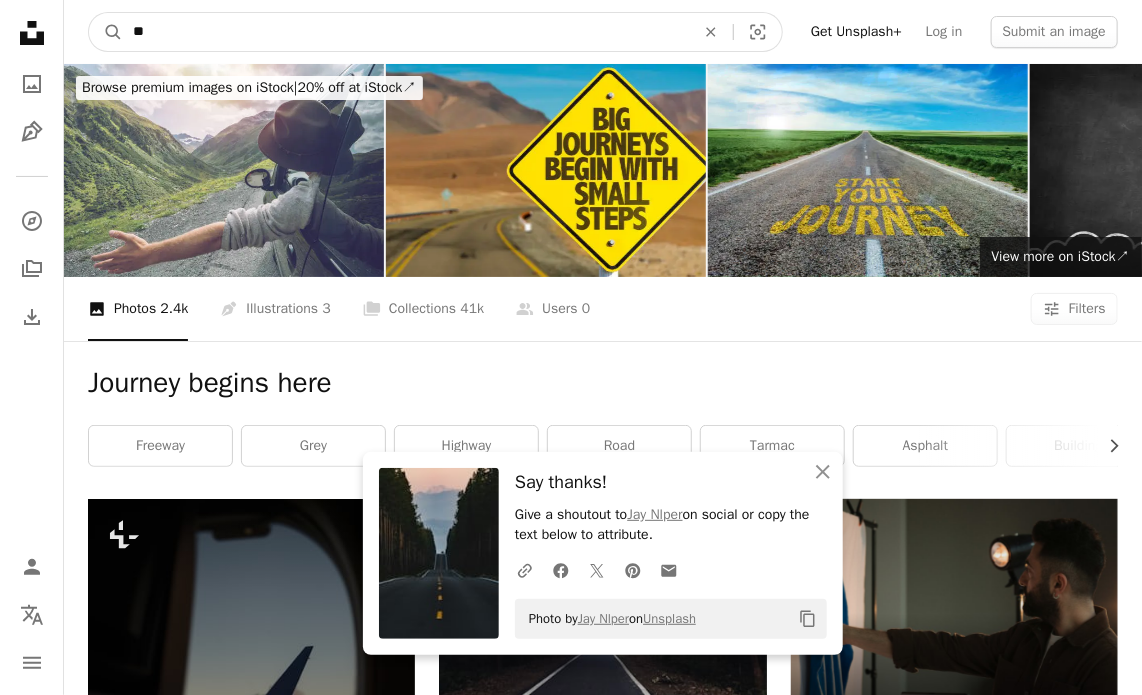 type on "*" 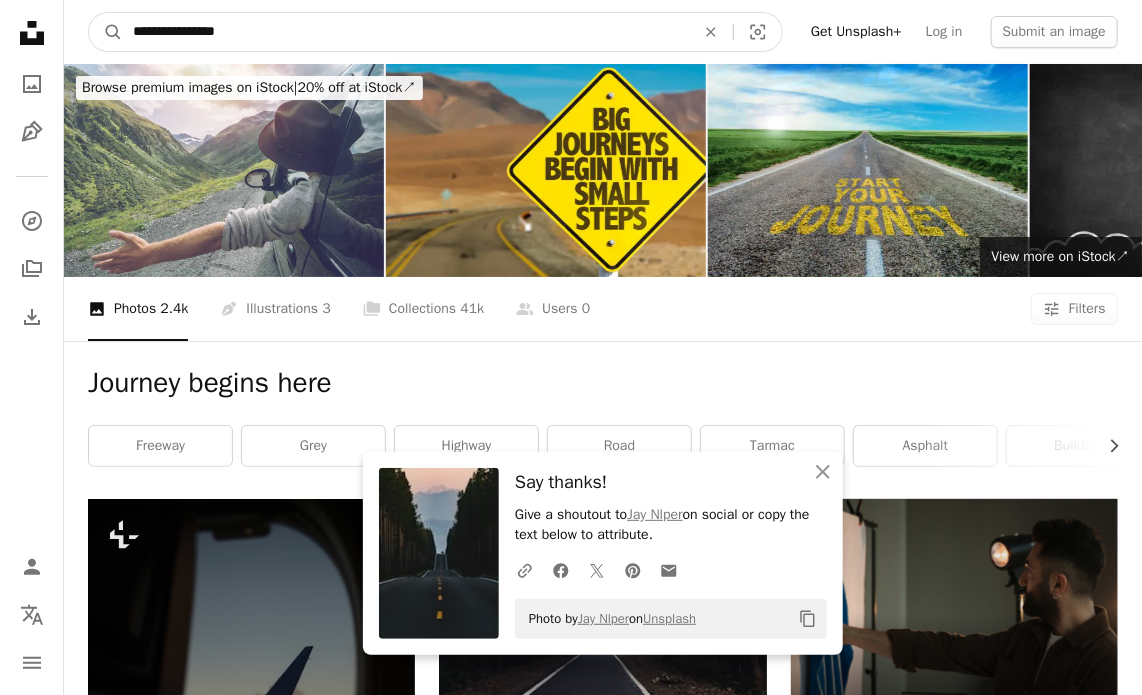 type on "**********" 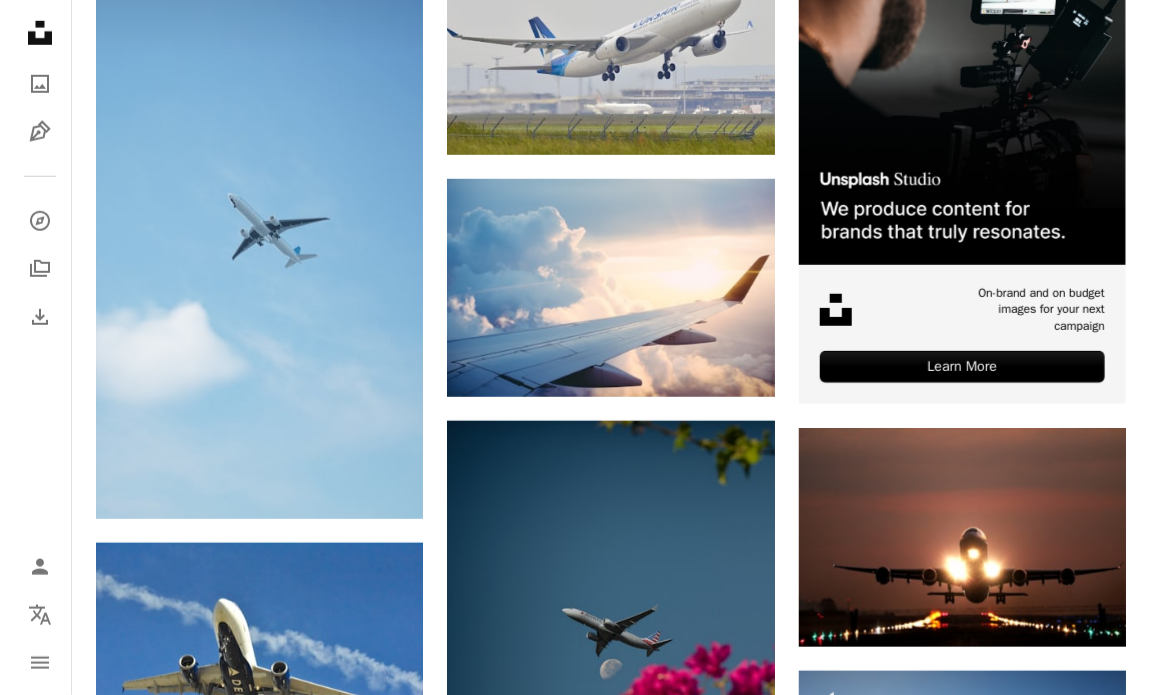 scroll, scrollTop: 560, scrollLeft: 0, axis: vertical 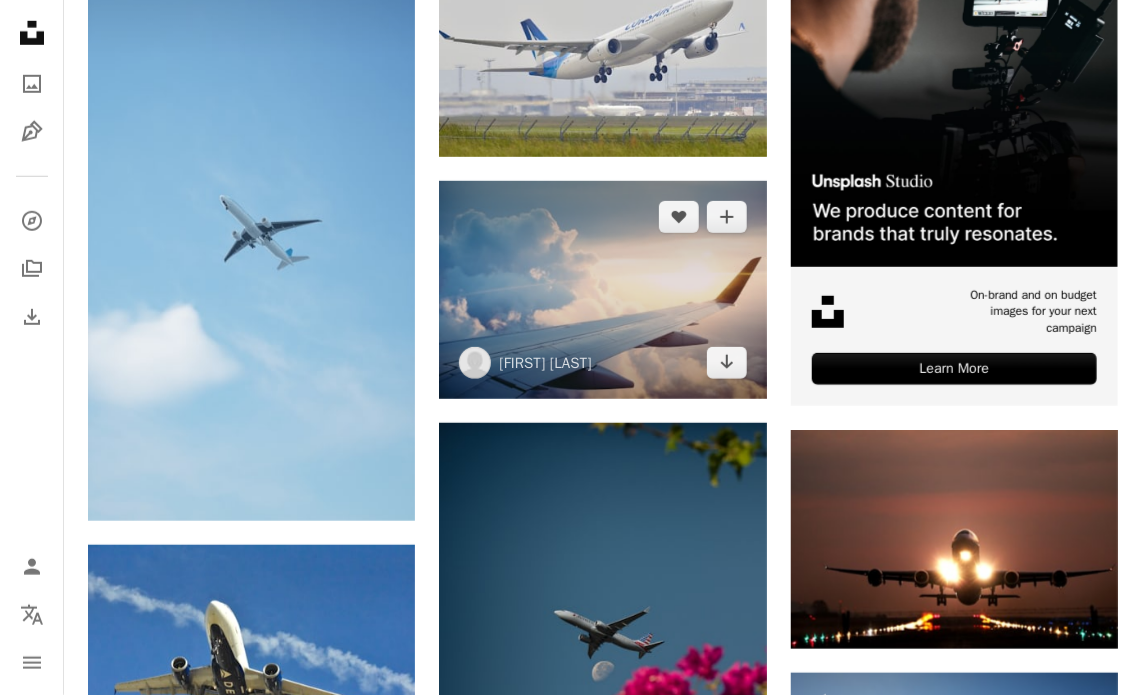 click at bounding box center (602, 290) 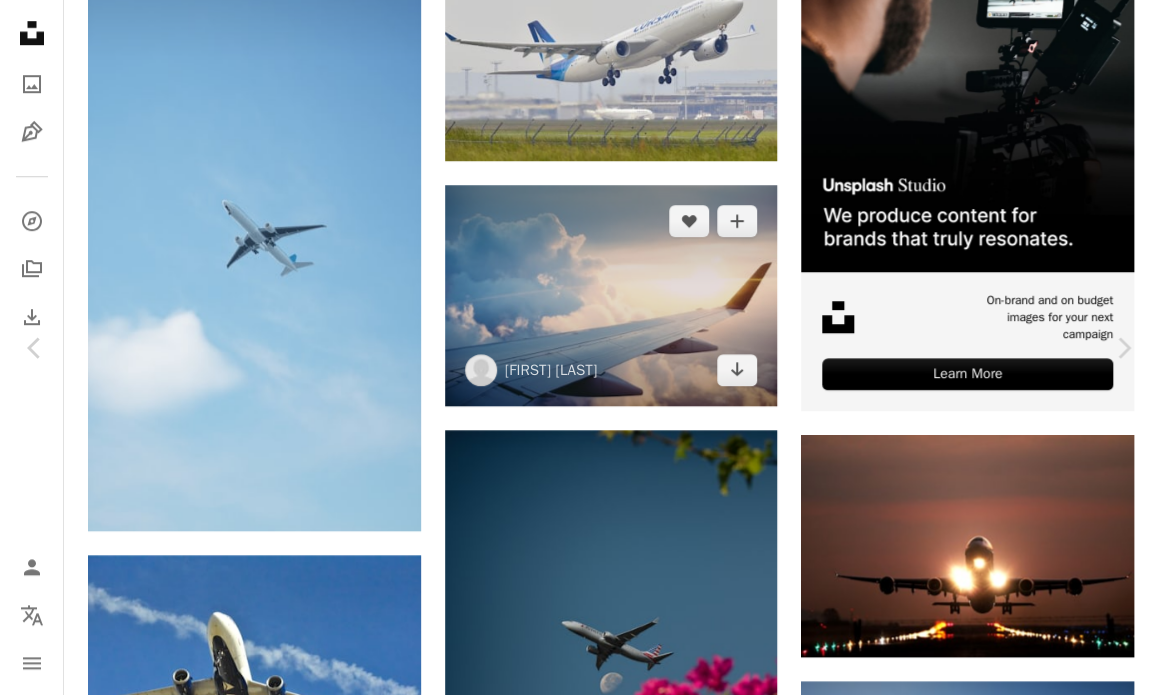 scroll, scrollTop: 96, scrollLeft: 0, axis: vertical 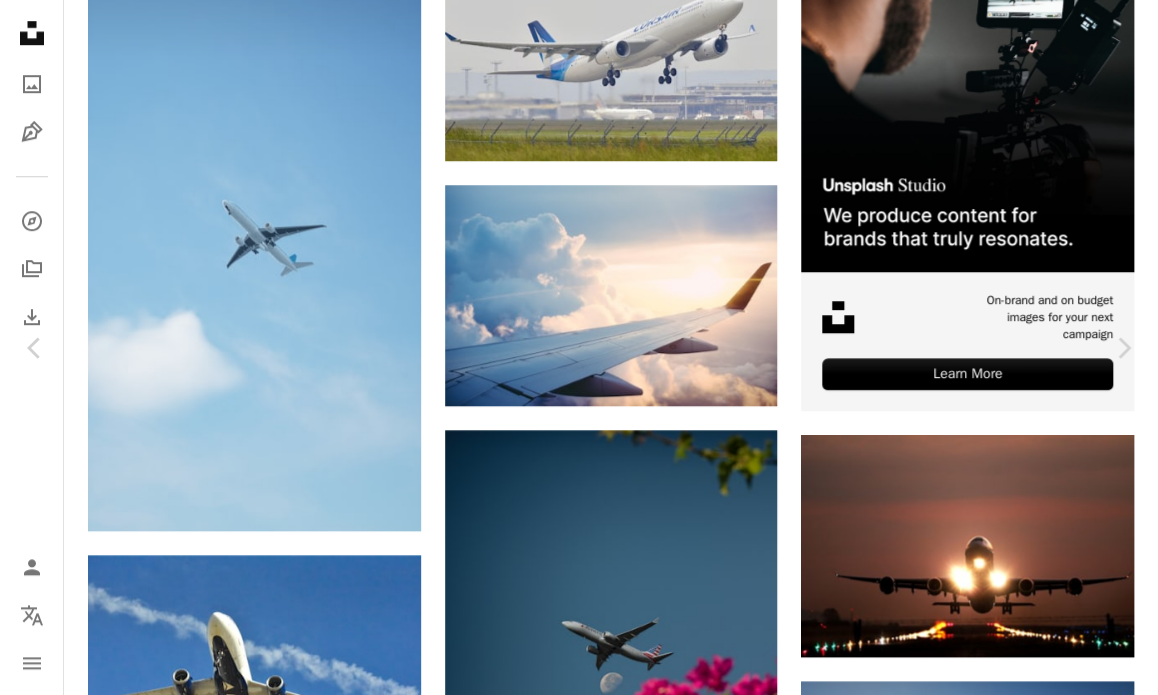 click on "Download free" at bounding box center [959, 3736] 